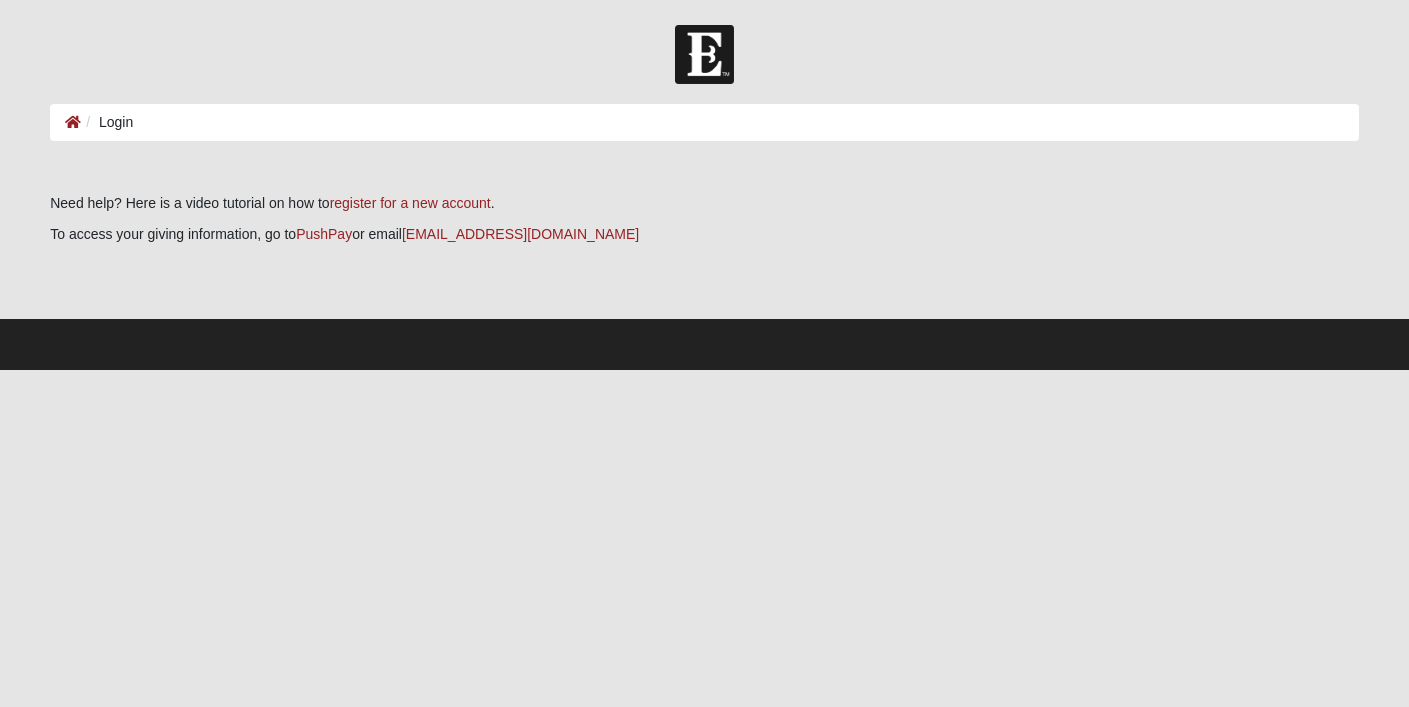 scroll, scrollTop: 0, scrollLeft: 0, axis: both 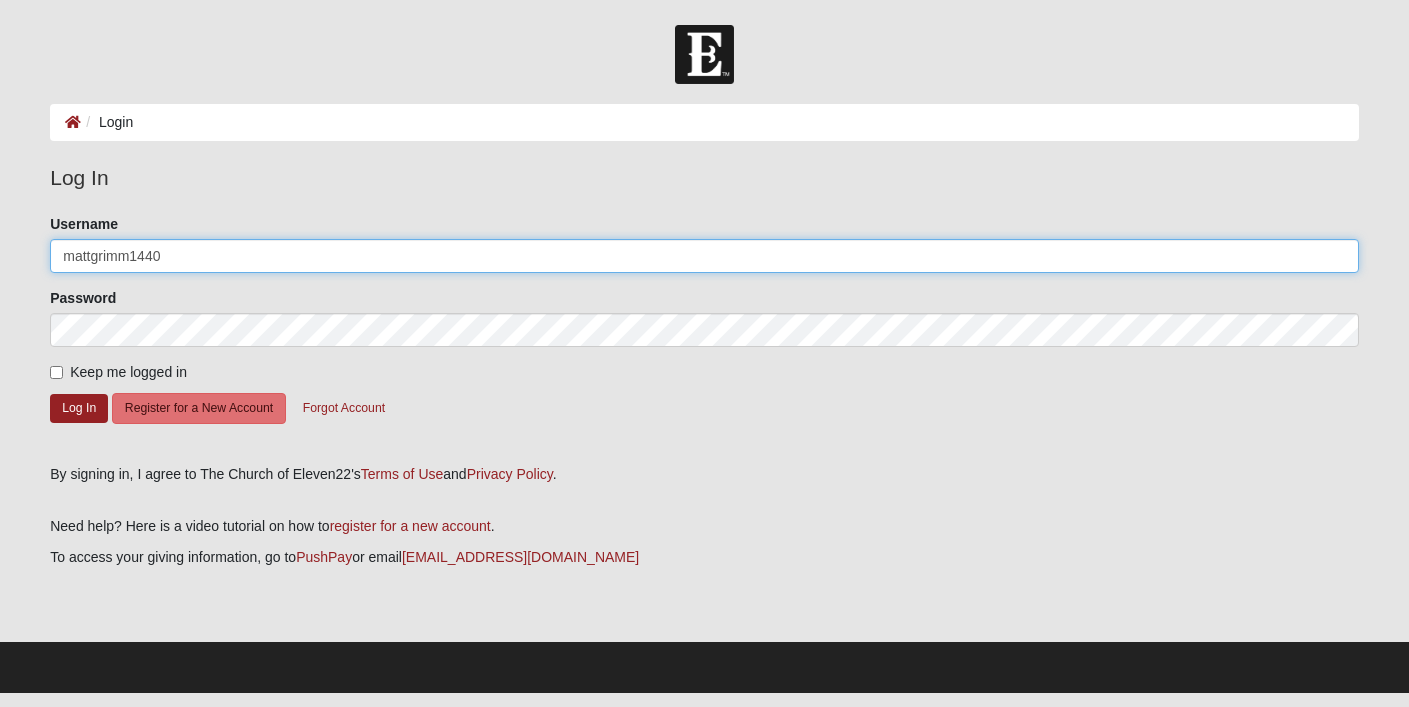 click on "mattgrimm1440" 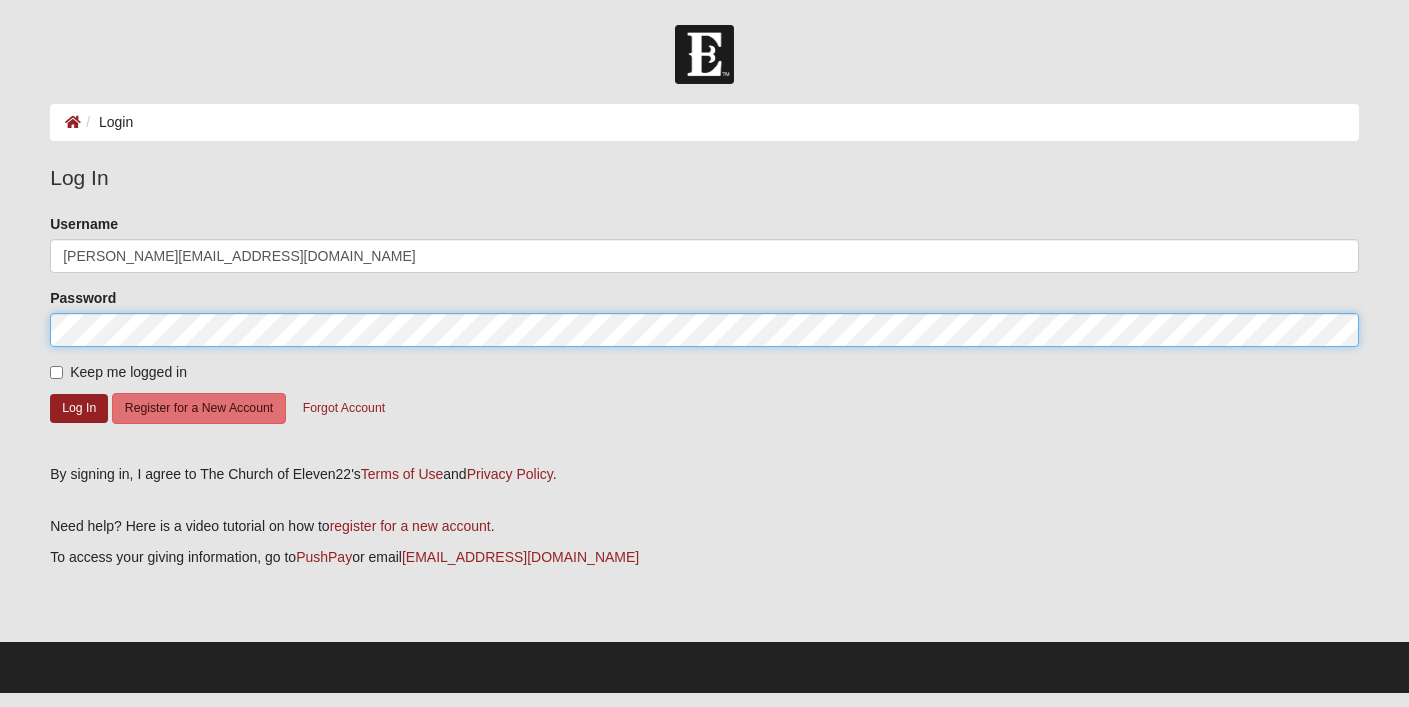 click on "Log In" 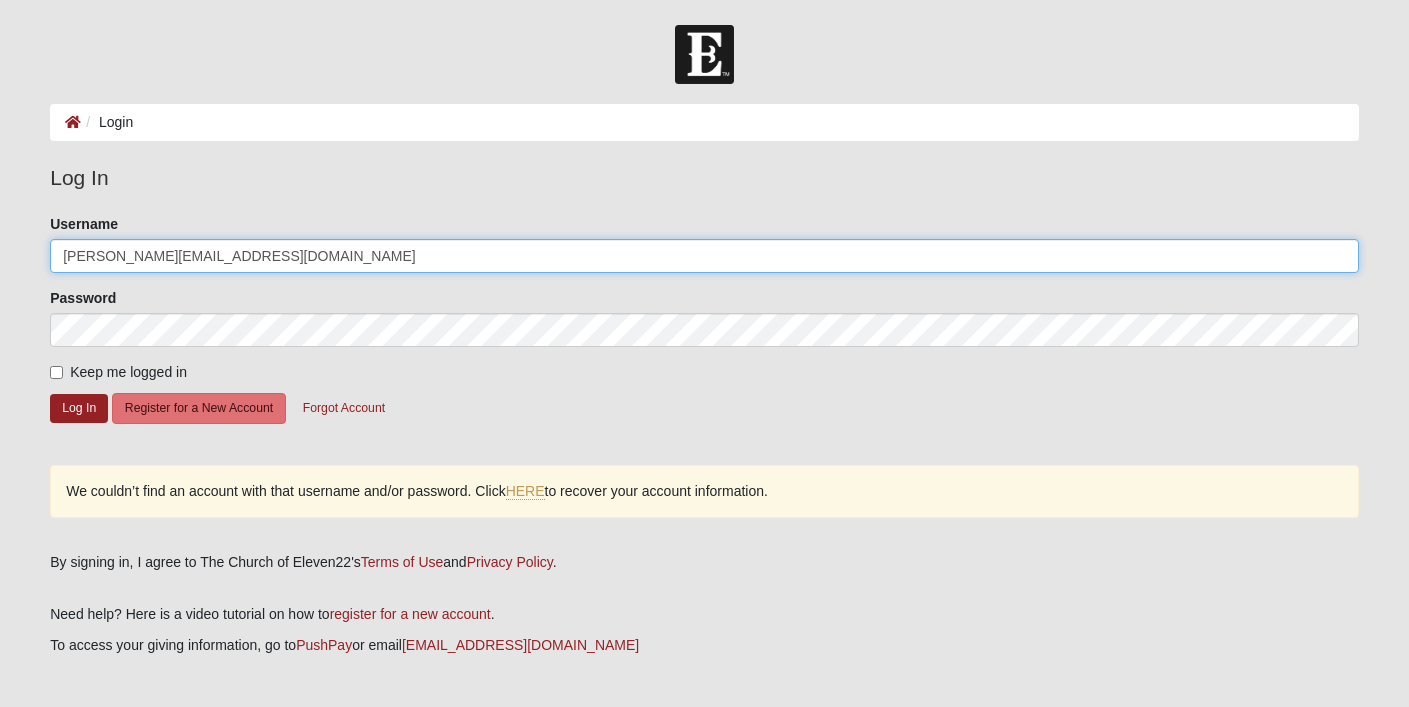 click on "Christina.grimm95@gmail.com" 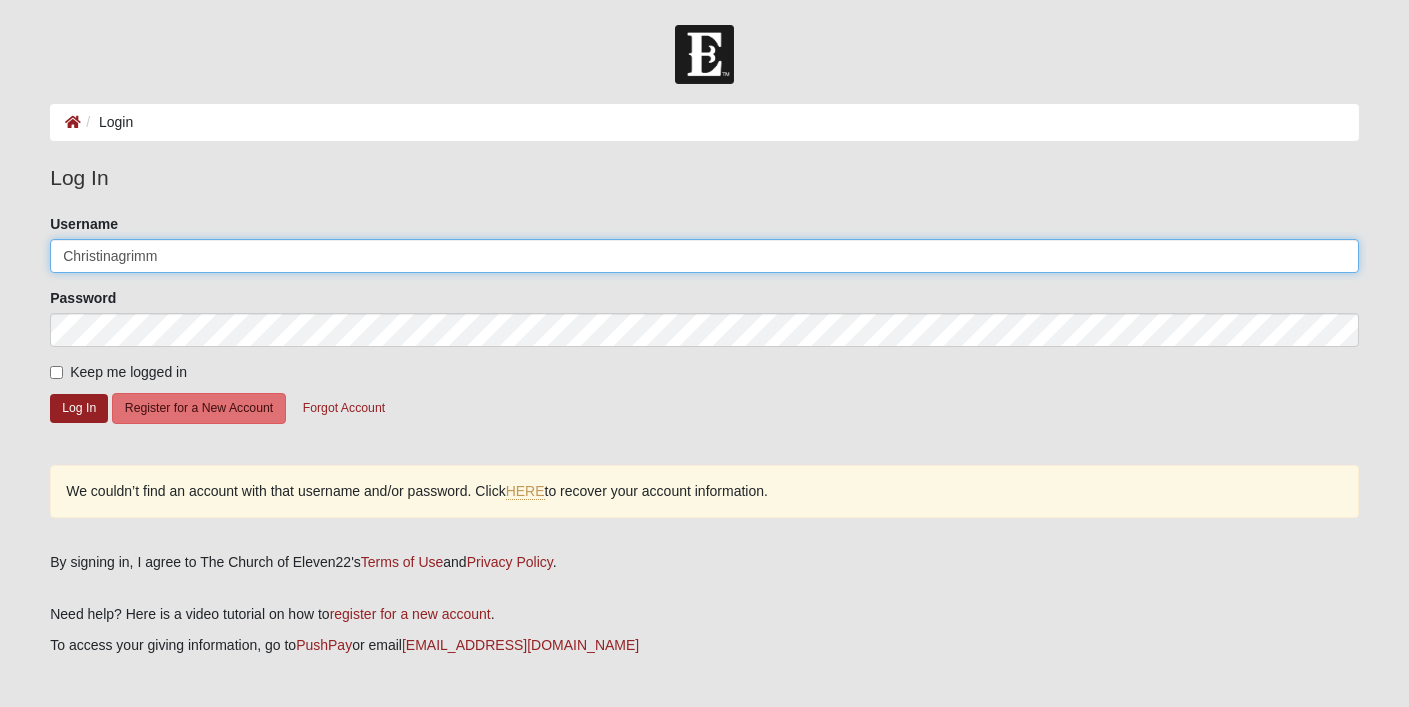 type on "Christinagrimm" 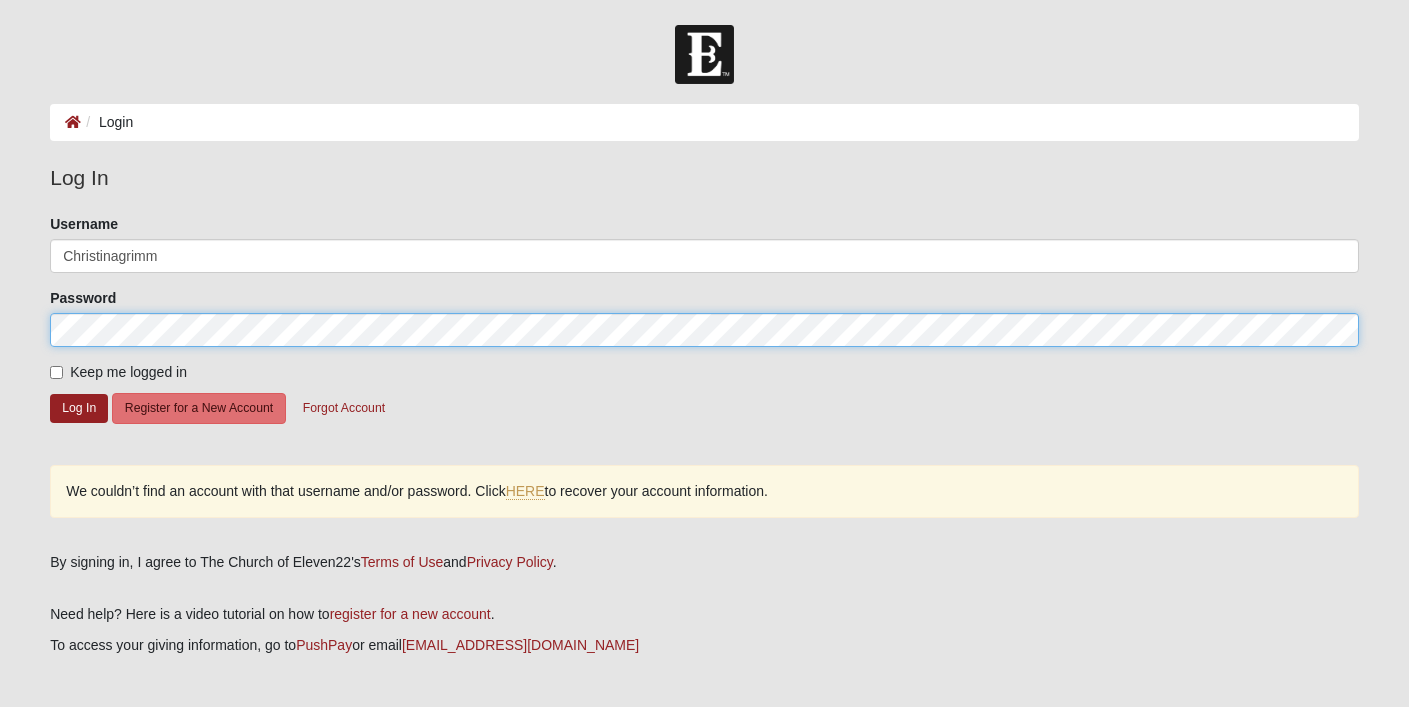 click on "Log In" 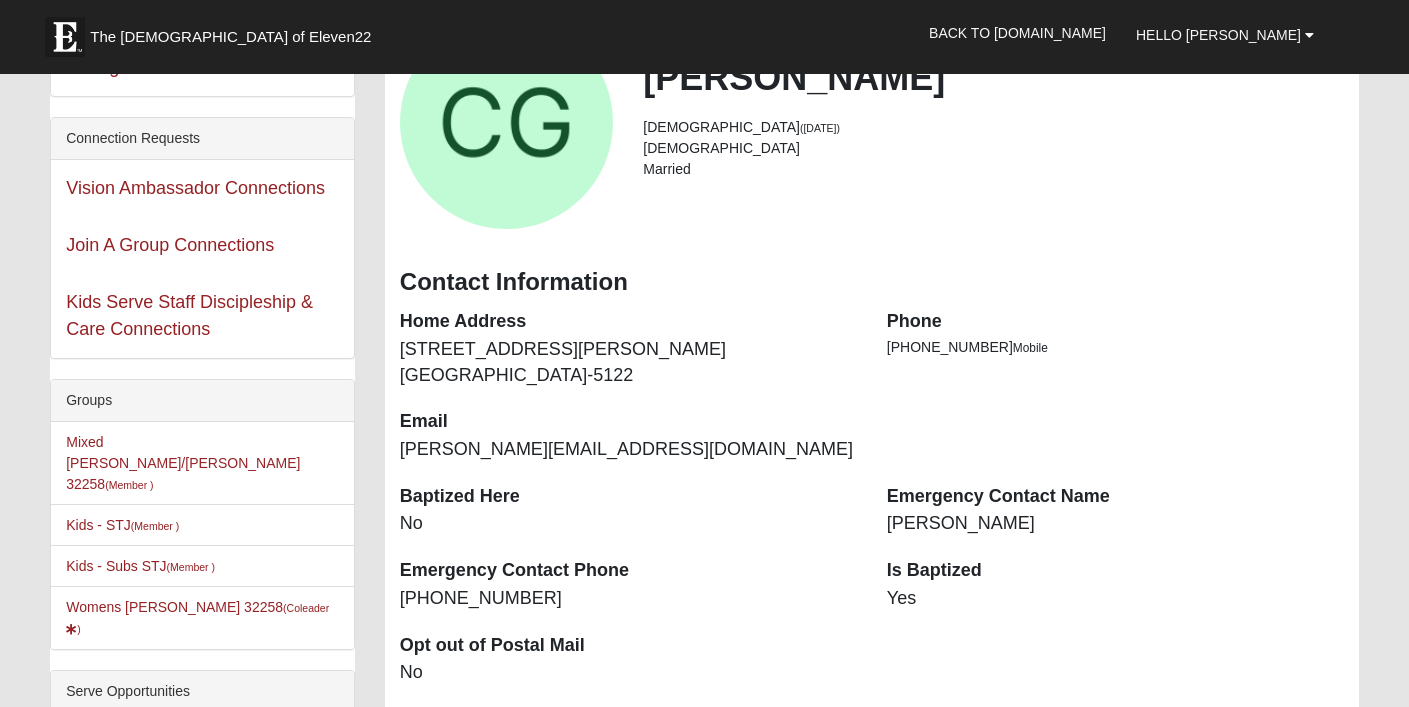 scroll, scrollTop: 186, scrollLeft: 0, axis: vertical 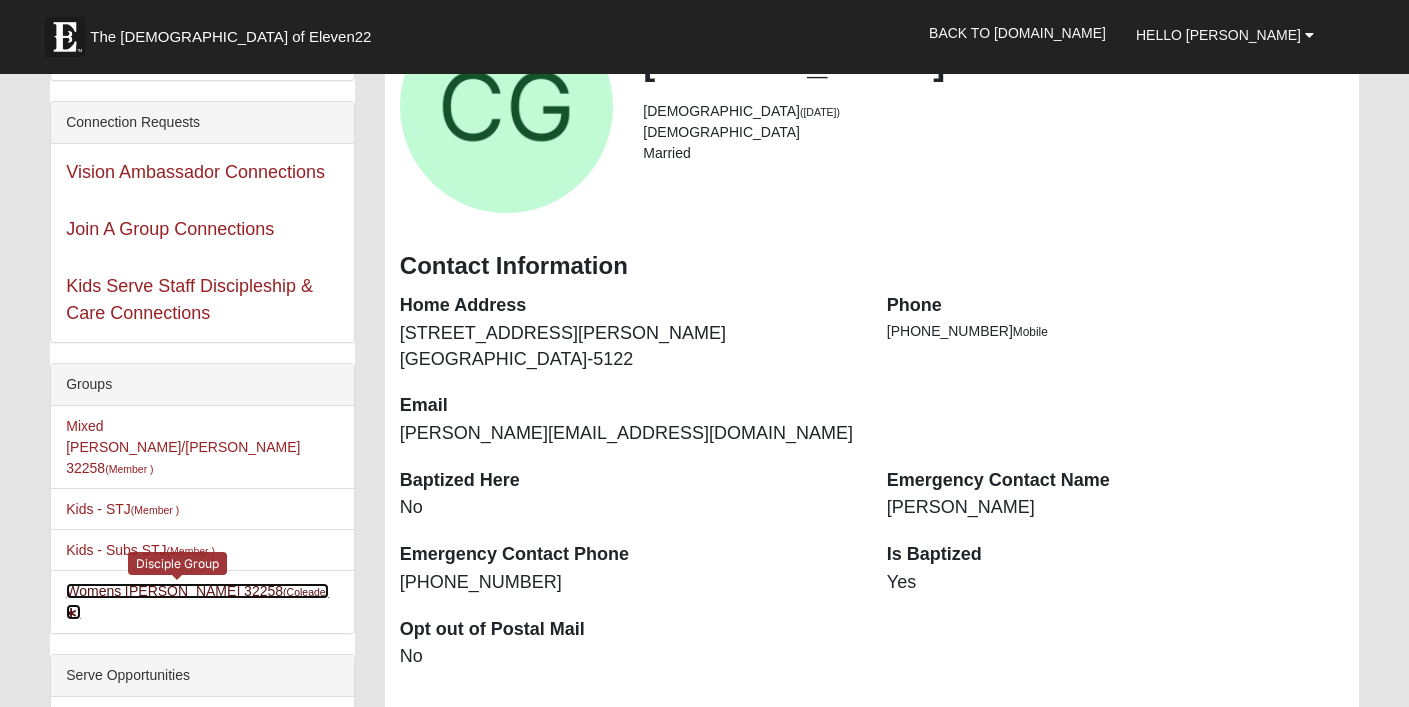 click on "Womens Fletcher 32258  (Coleader
)" at bounding box center (197, 601) 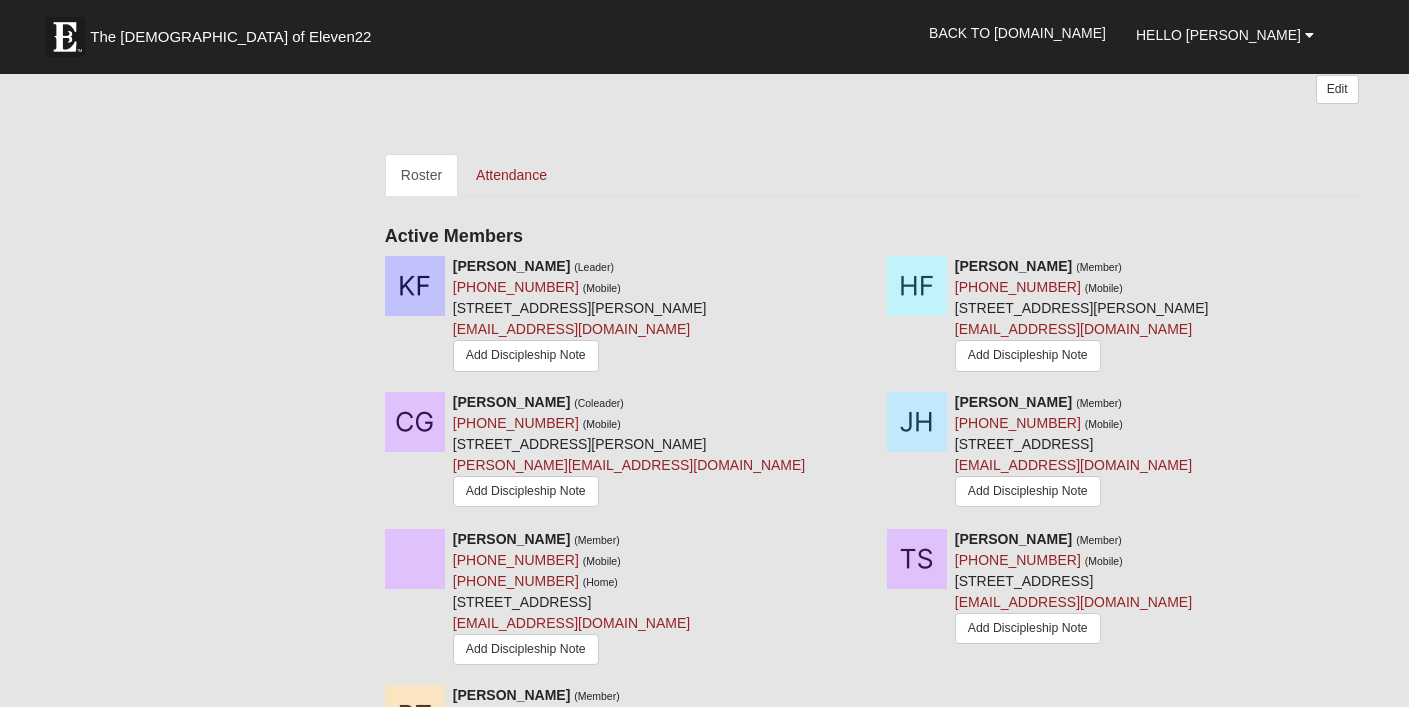 scroll, scrollTop: 686, scrollLeft: 0, axis: vertical 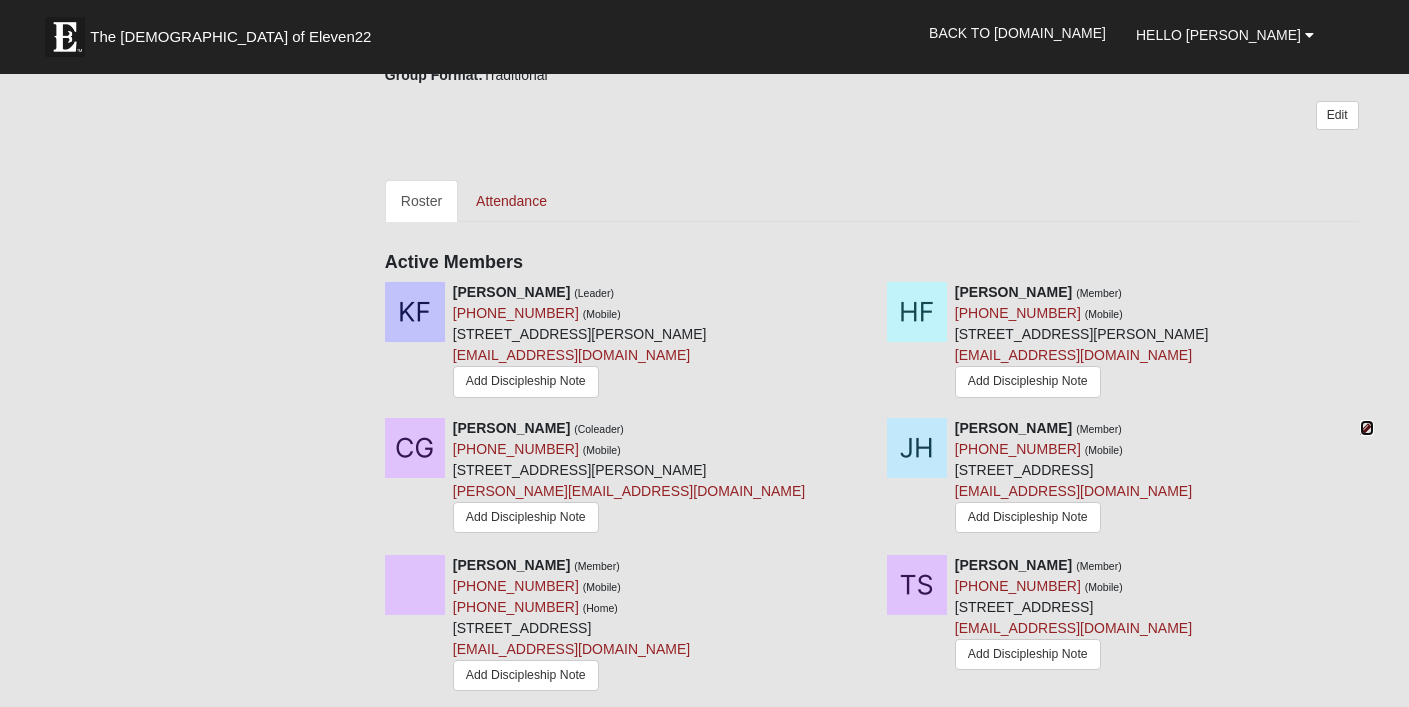 click at bounding box center (1367, 428) 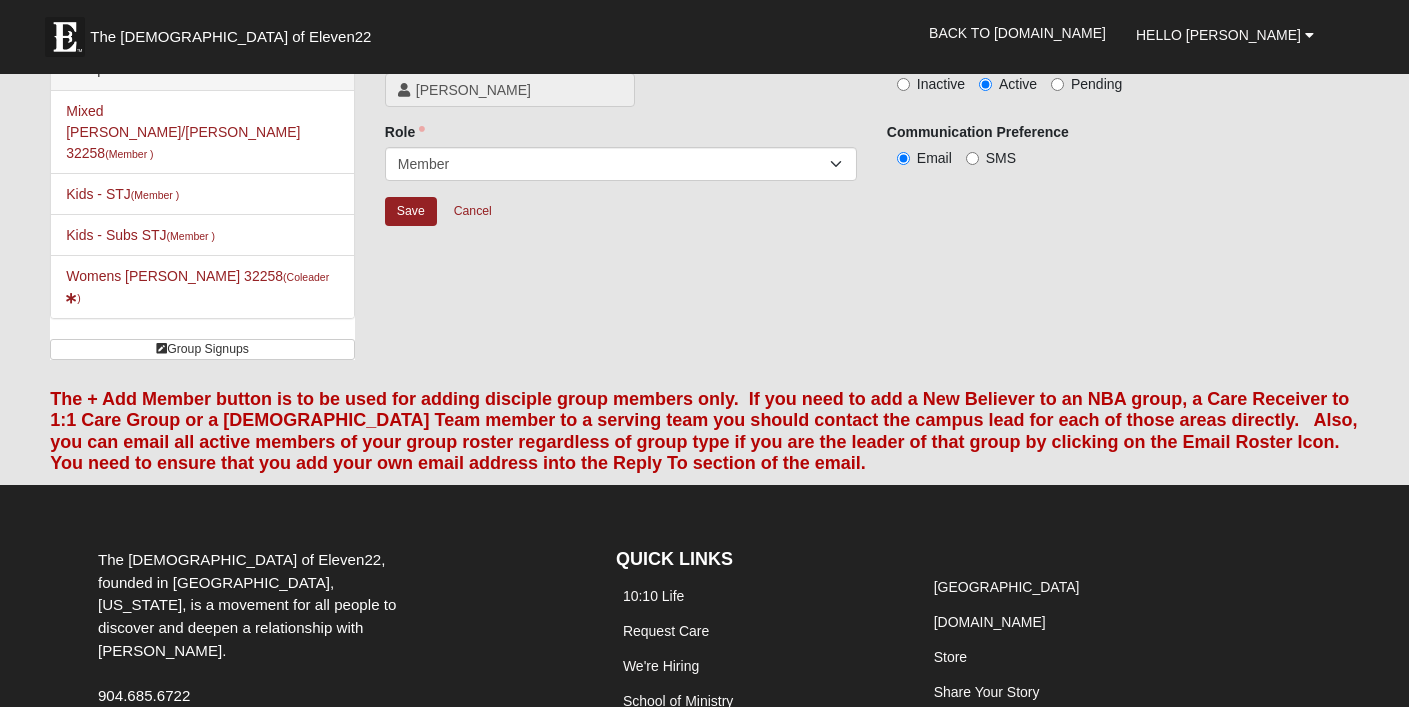 scroll, scrollTop: 0, scrollLeft: 0, axis: both 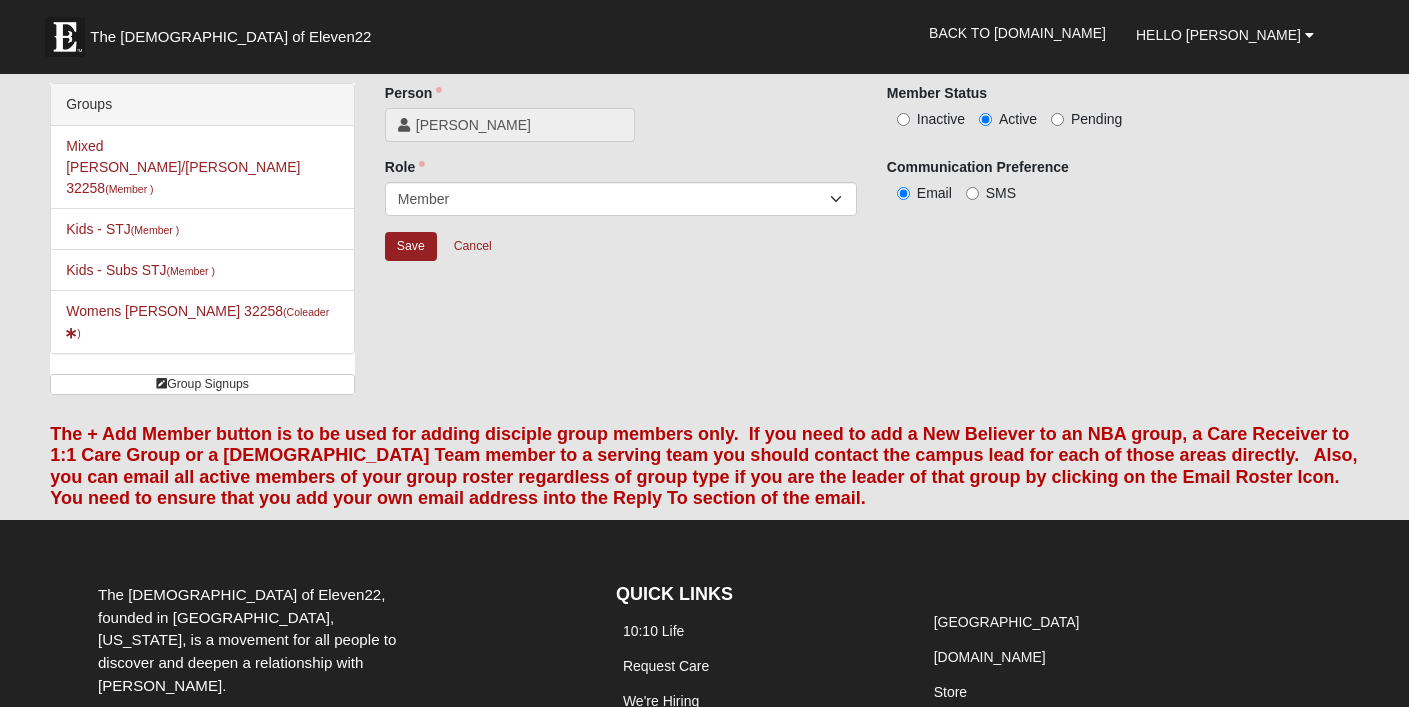 click on "Role
Leader
Coleader
Coach
Member
Campus Lead
Future Leader
Role is required." at bounding box center [621, 194] 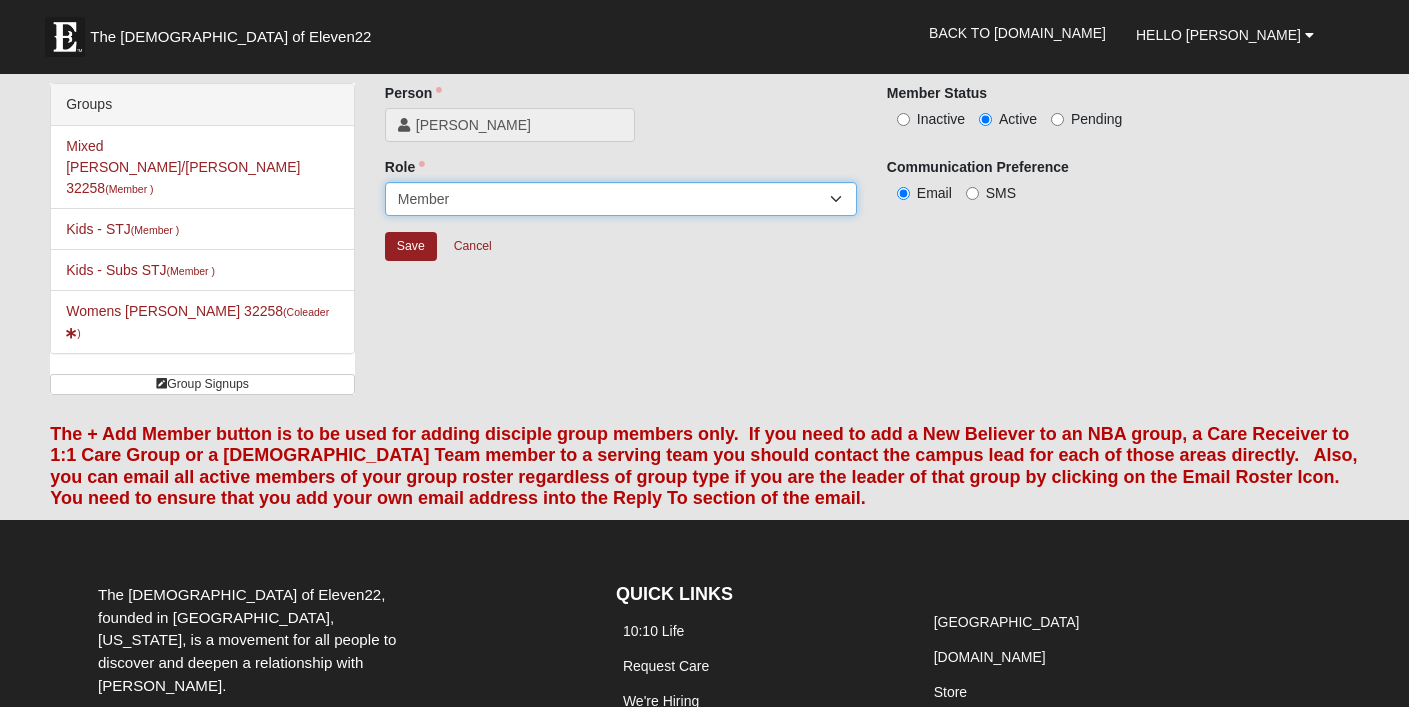 click on "Leader
Coleader
Coach
Member
Campus Lead
Future Leader" at bounding box center (621, 199) 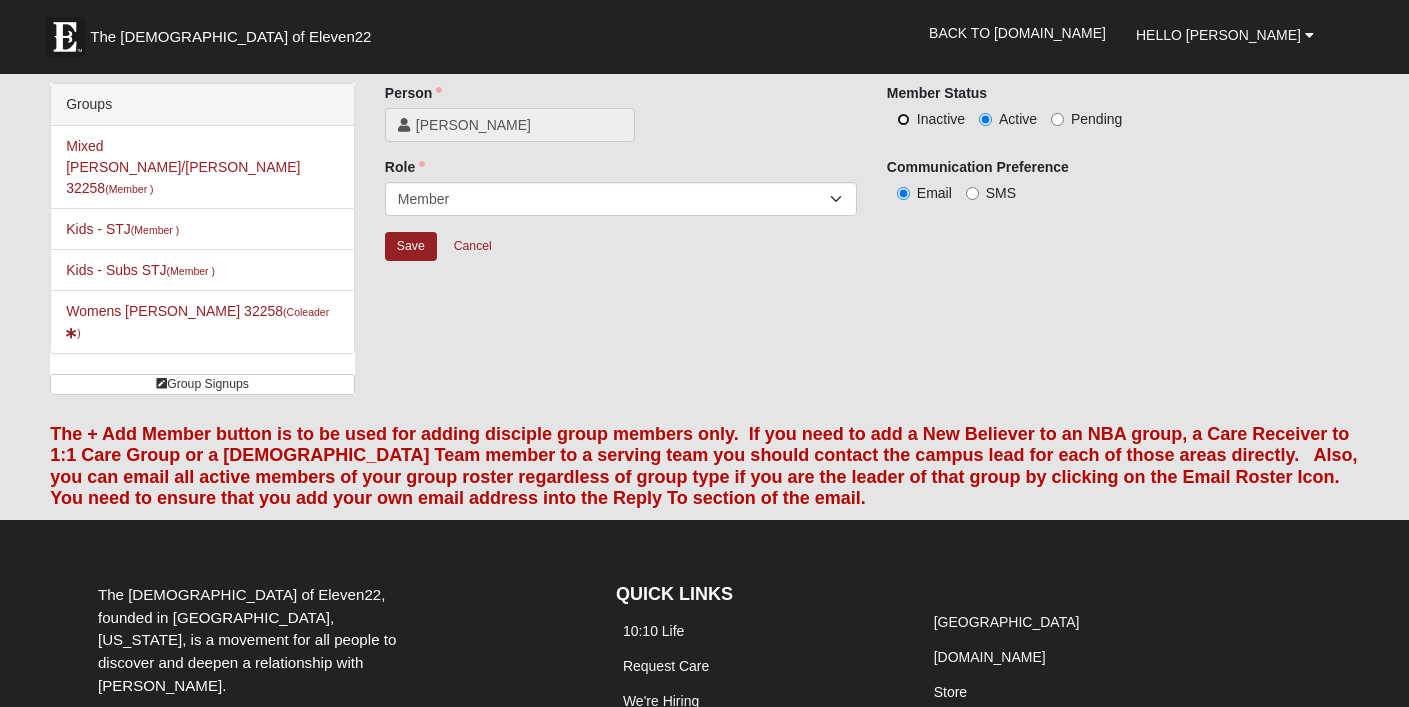 click on "Inactive" at bounding box center (903, 119) 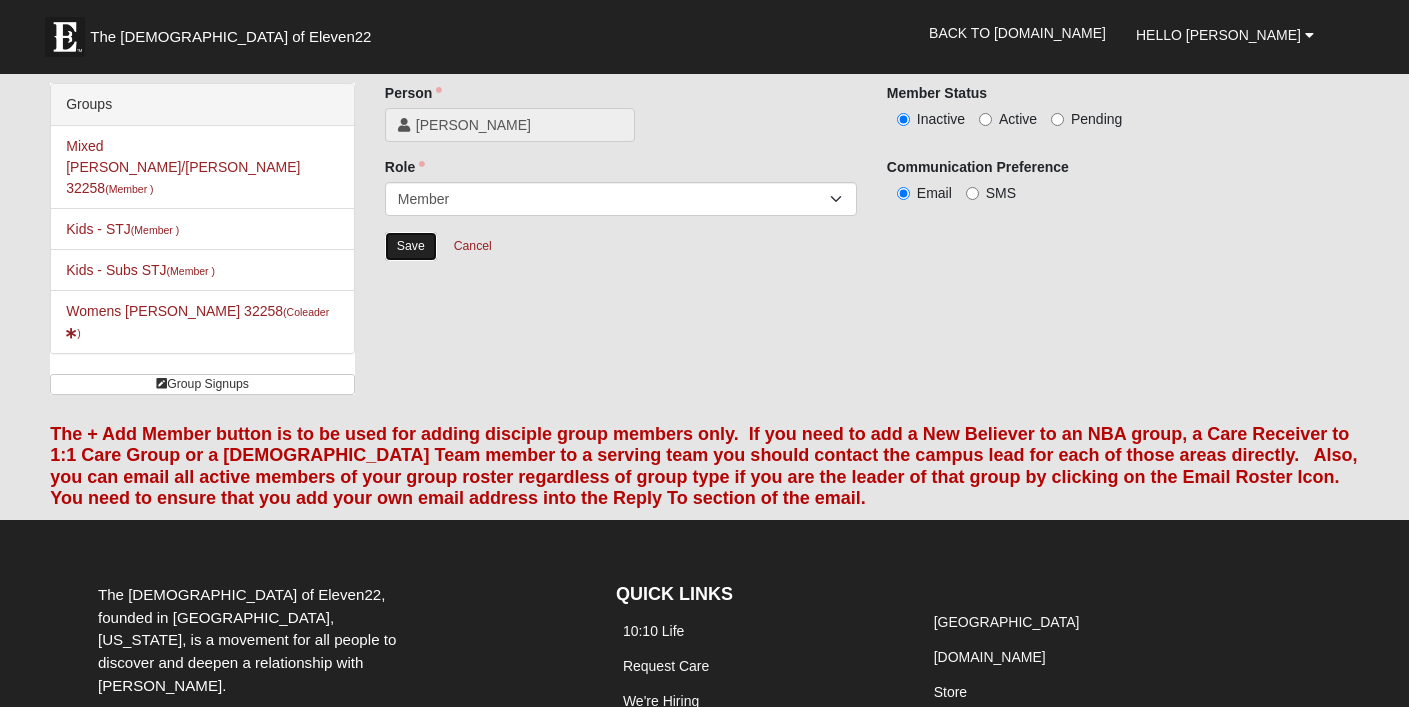 click on "Save" at bounding box center [411, 246] 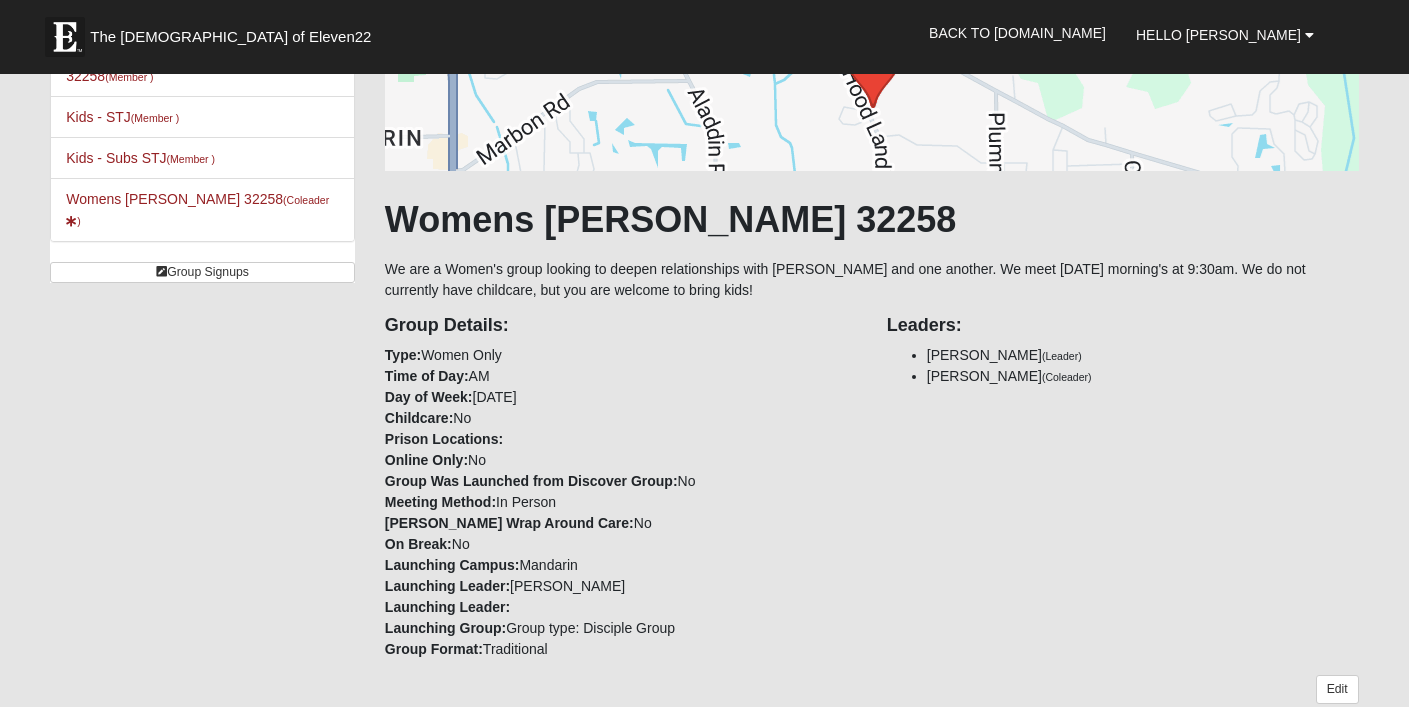 scroll, scrollTop: 0, scrollLeft: 0, axis: both 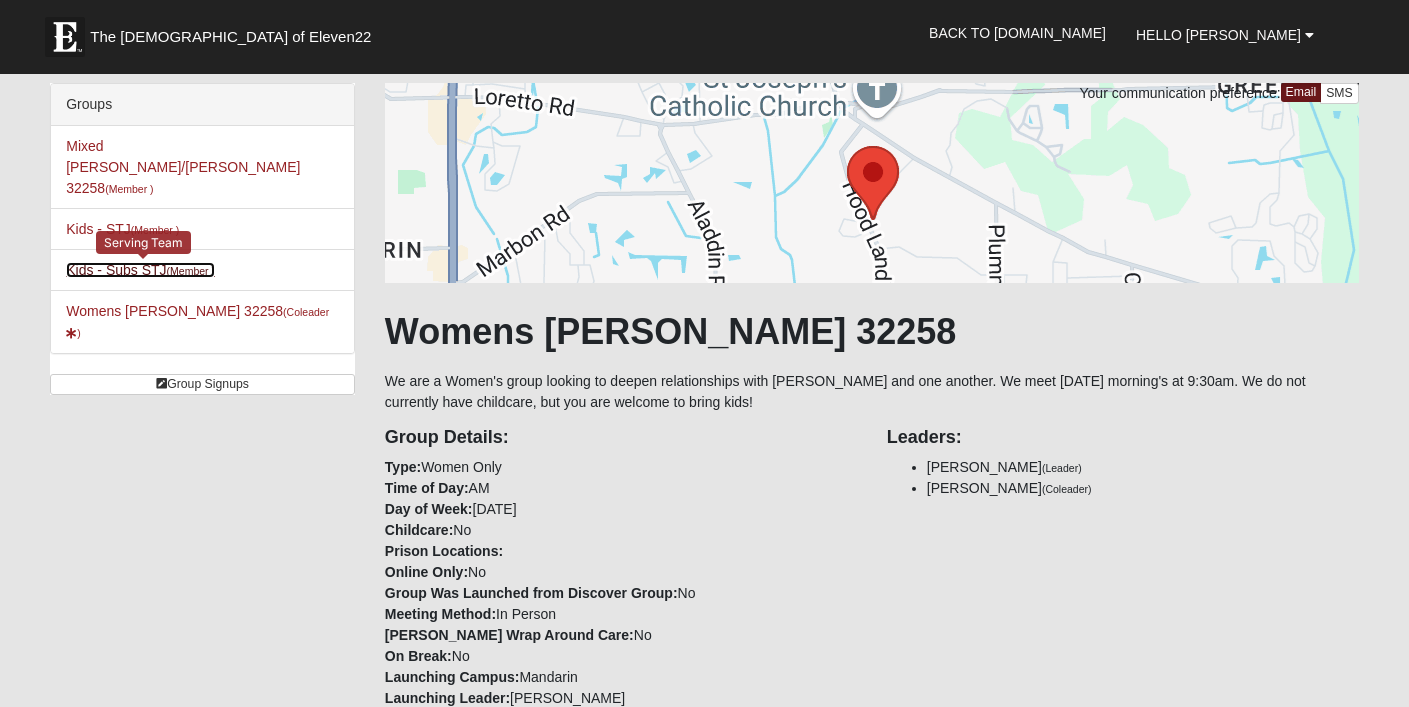 click on "Kids - Subs STJ  (Member        )" at bounding box center [140, 270] 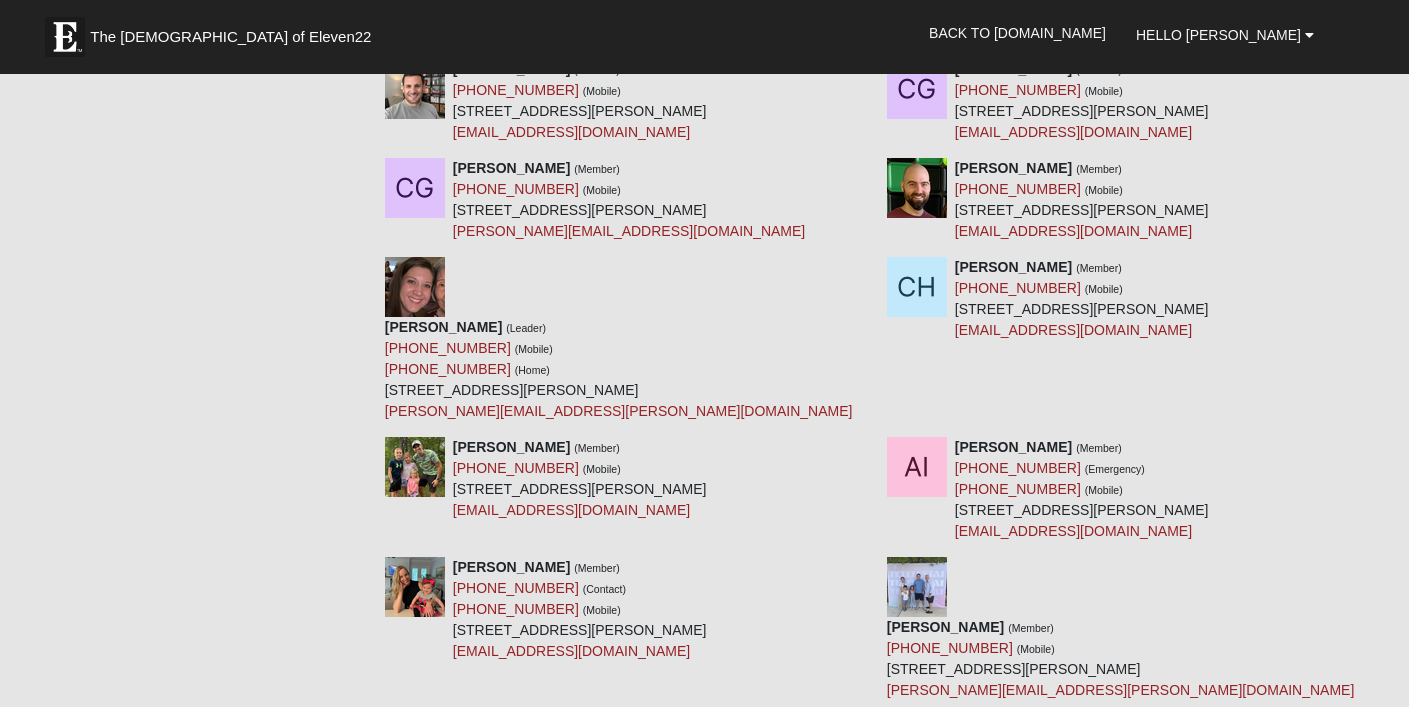 scroll, scrollTop: 0, scrollLeft: 0, axis: both 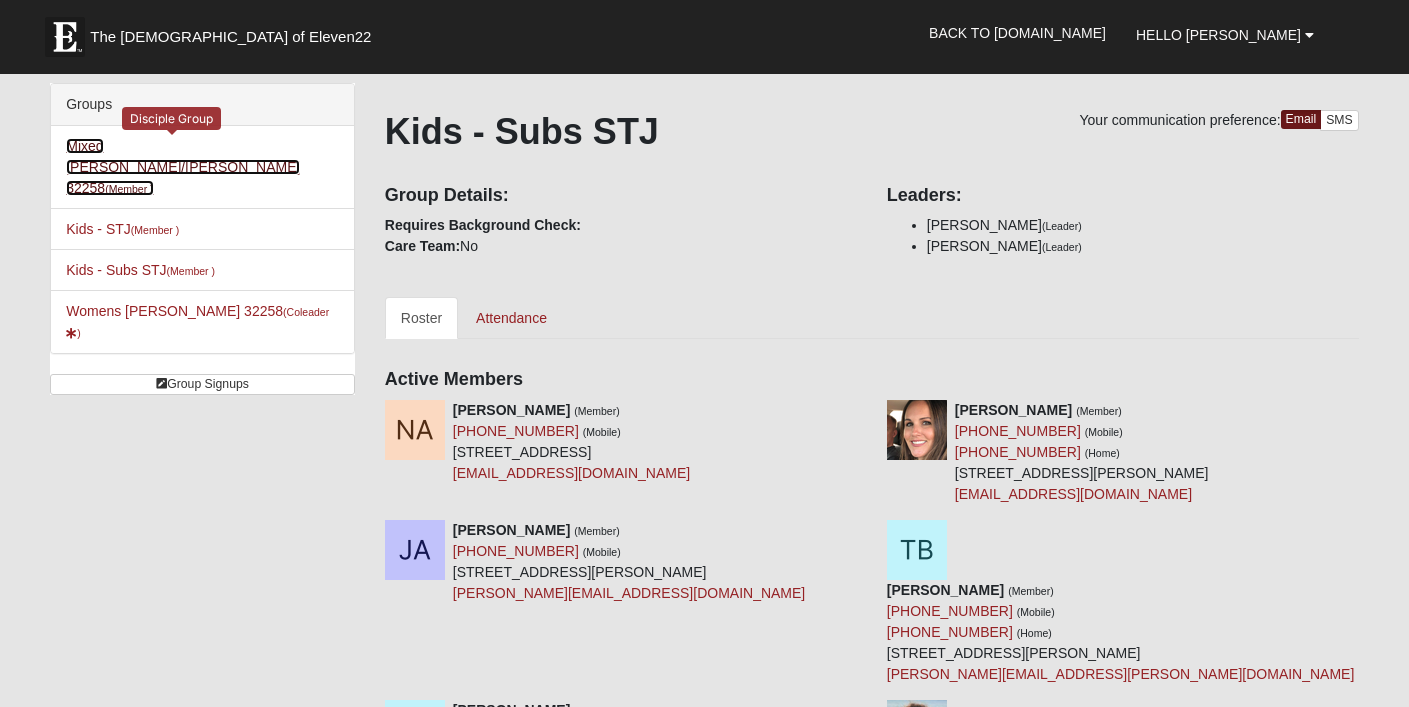 click on "Mixed [PERSON_NAME]/[PERSON_NAME] 32258  (Member        )" at bounding box center (183, 167) 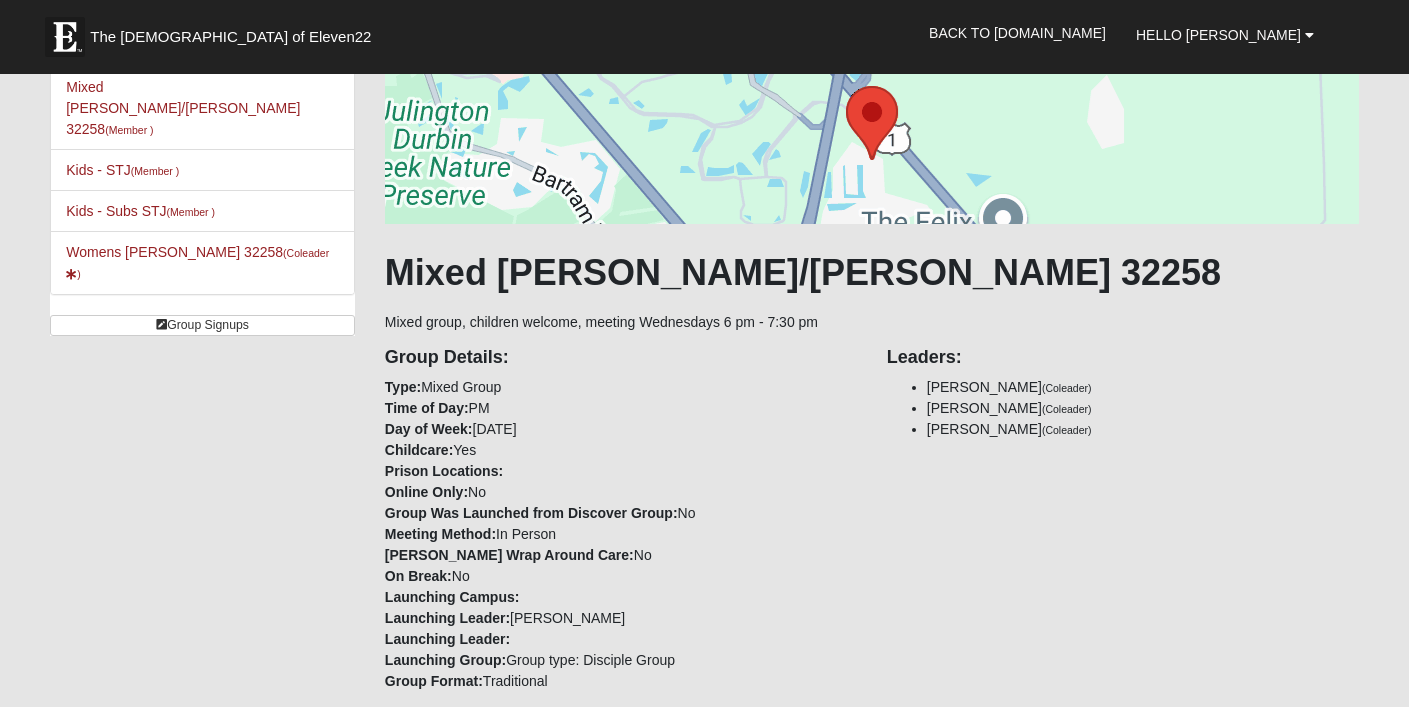 scroll, scrollTop: 52, scrollLeft: 0, axis: vertical 